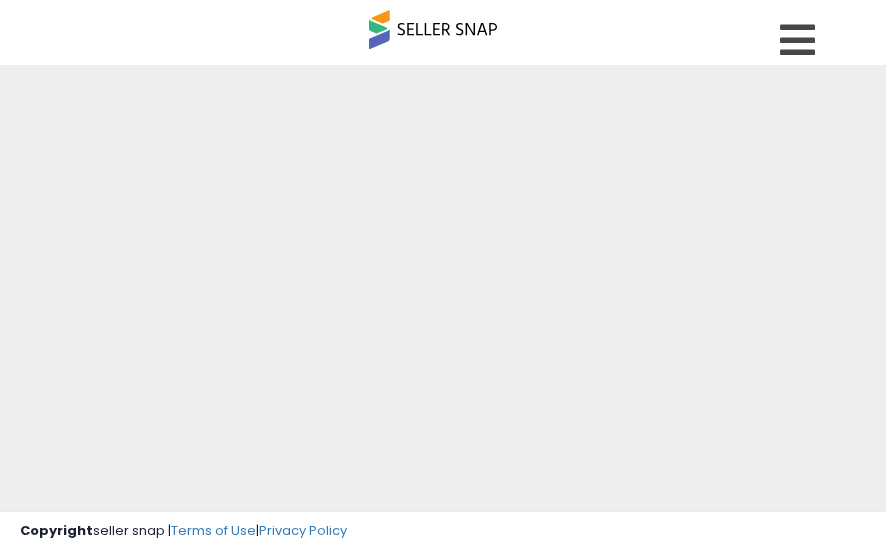 scroll, scrollTop: 0, scrollLeft: 0, axis: both 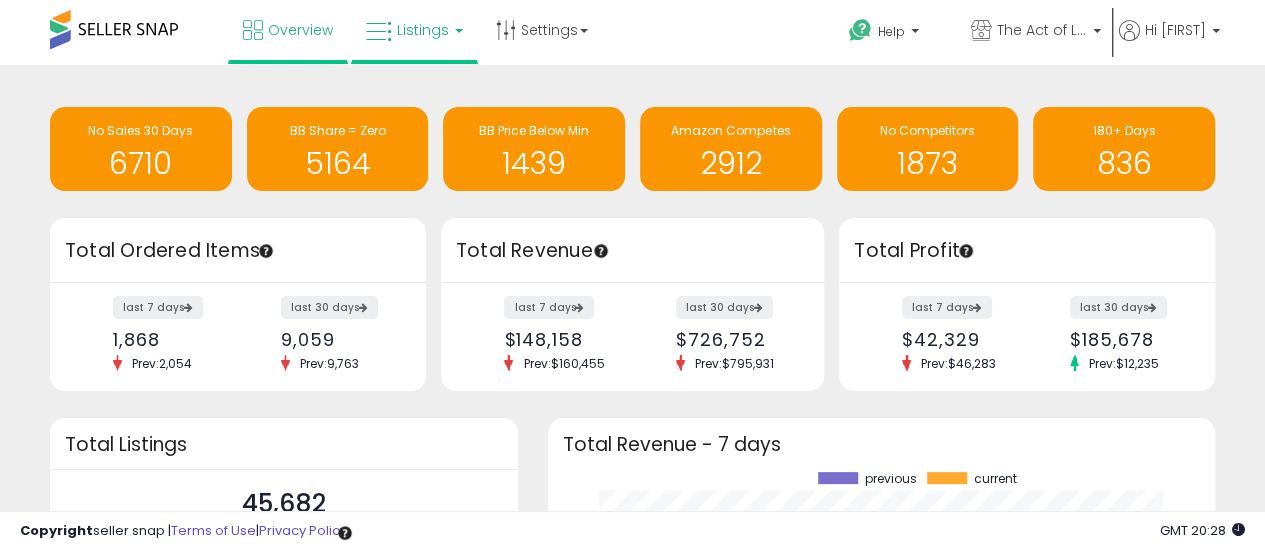 click on "Listings" at bounding box center (423, 30) 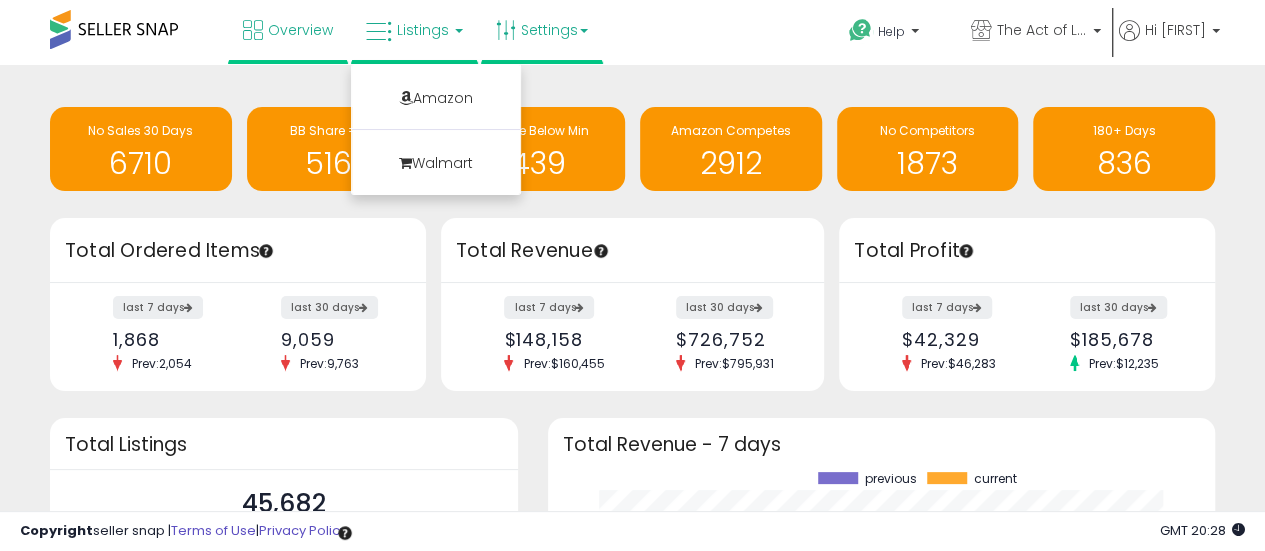 click on "Settings" at bounding box center [542, 30] 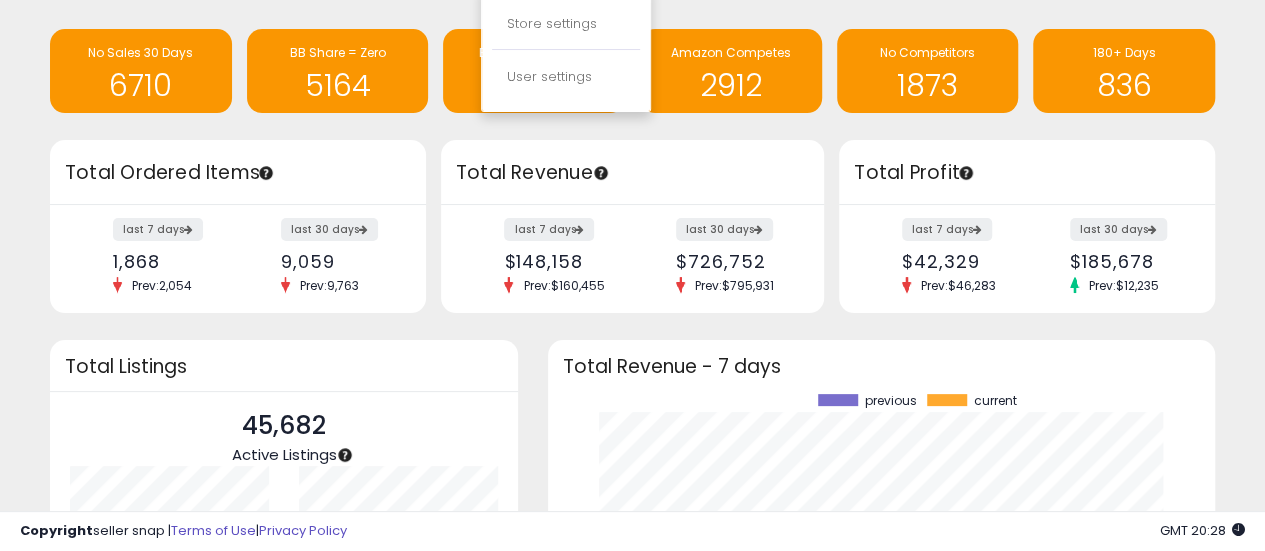 scroll, scrollTop: 0, scrollLeft: 0, axis: both 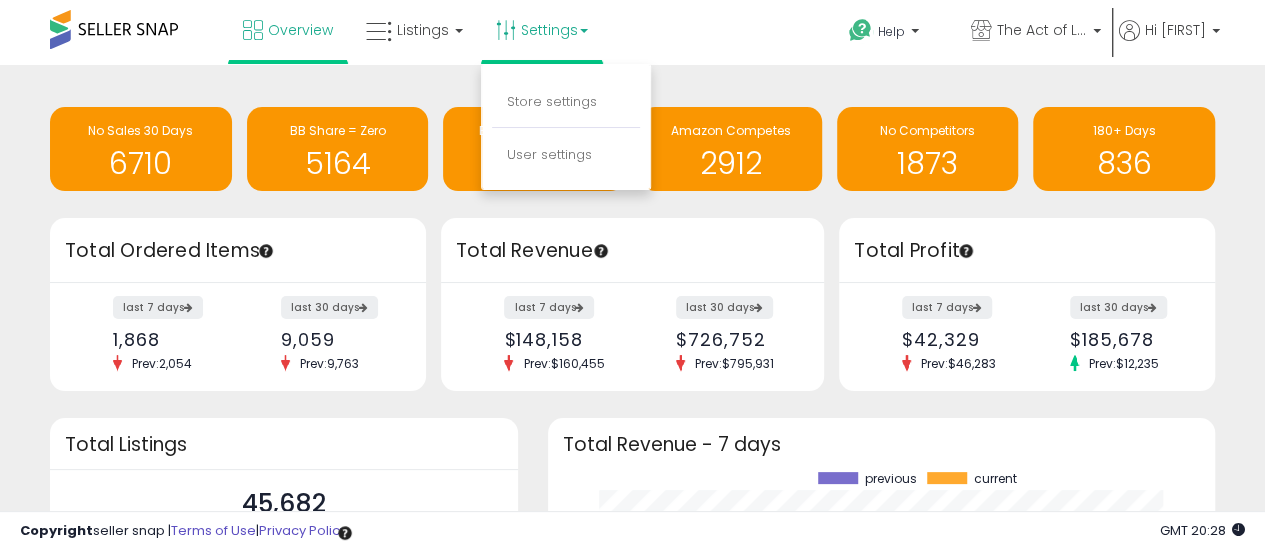 click on "Retrieving insights data..
No Sales 30 Days
6710
BB Share = Zero
5164
BB Price Below Min
1439" at bounding box center (632, 151) 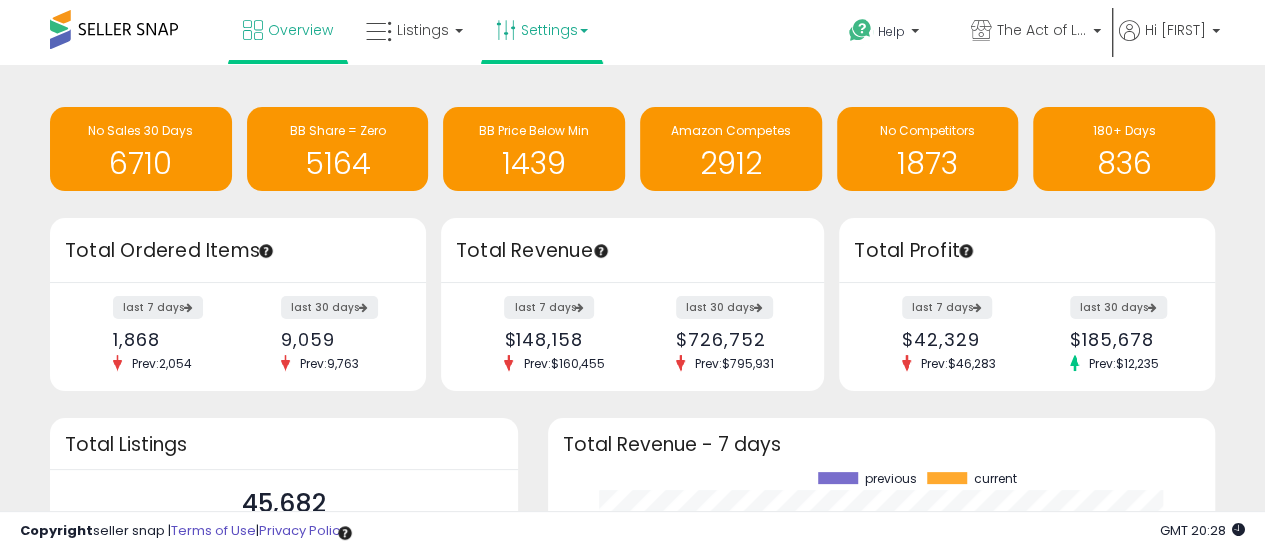 click on "Settings" at bounding box center (542, 30) 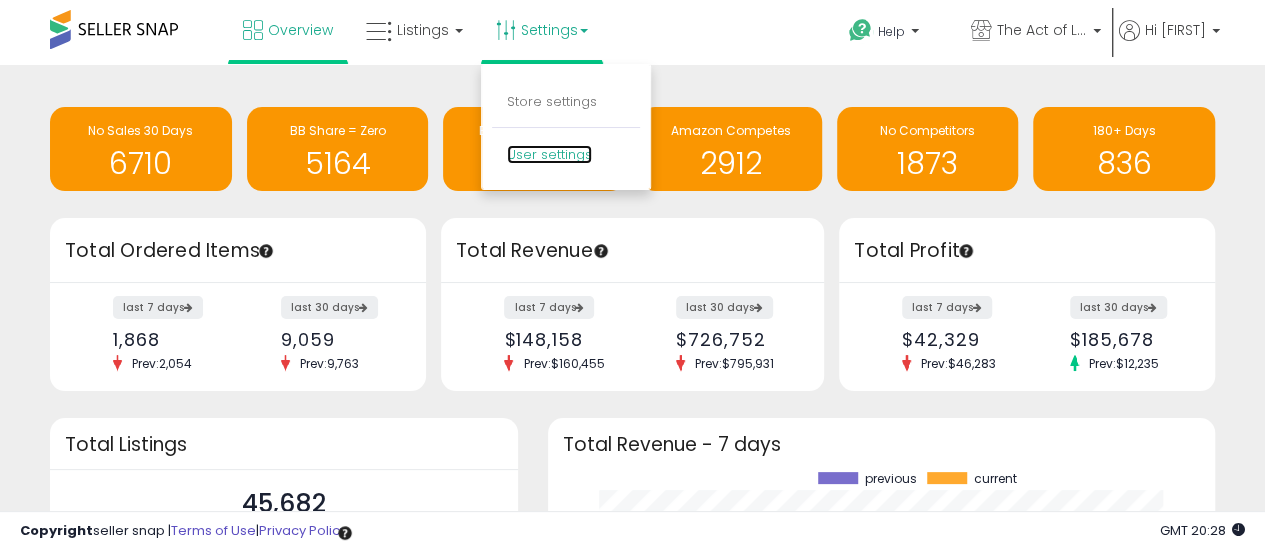 click on "User
settings" at bounding box center [549, 154] 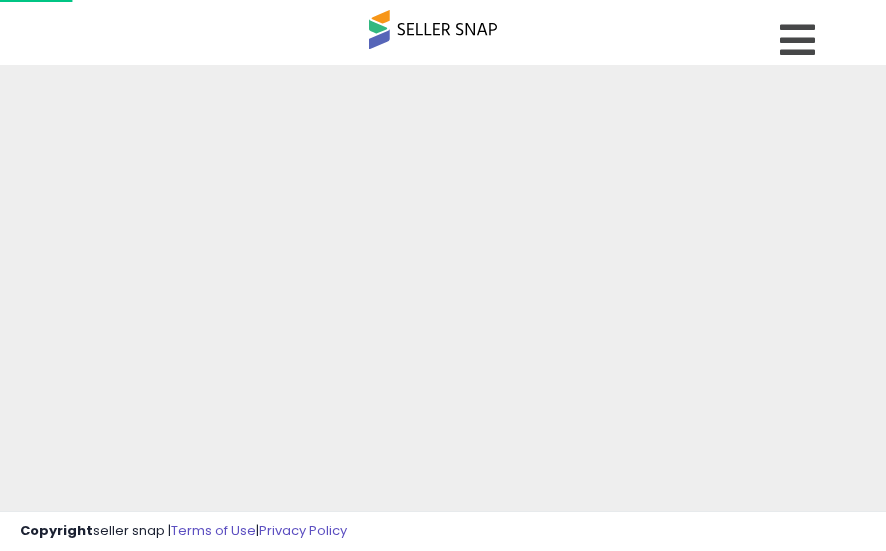 scroll, scrollTop: 0, scrollLeft: 0, axis: both 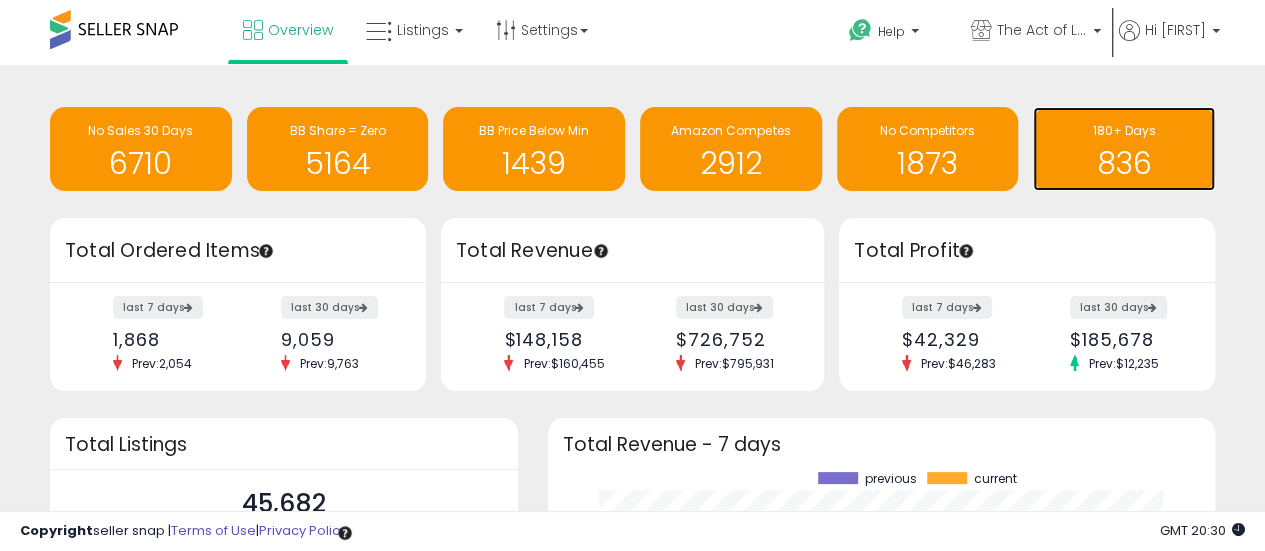 click on "836" at bounding box center (1124, 163) 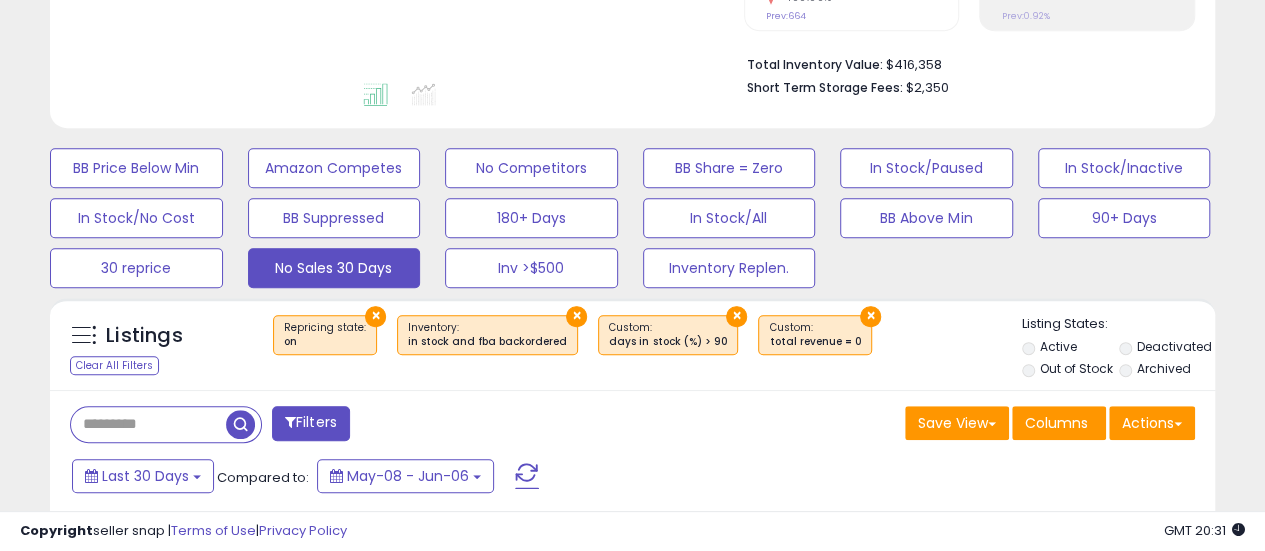 scroll, scrollTop: 496, scrollLeft: 0, axis: vertical 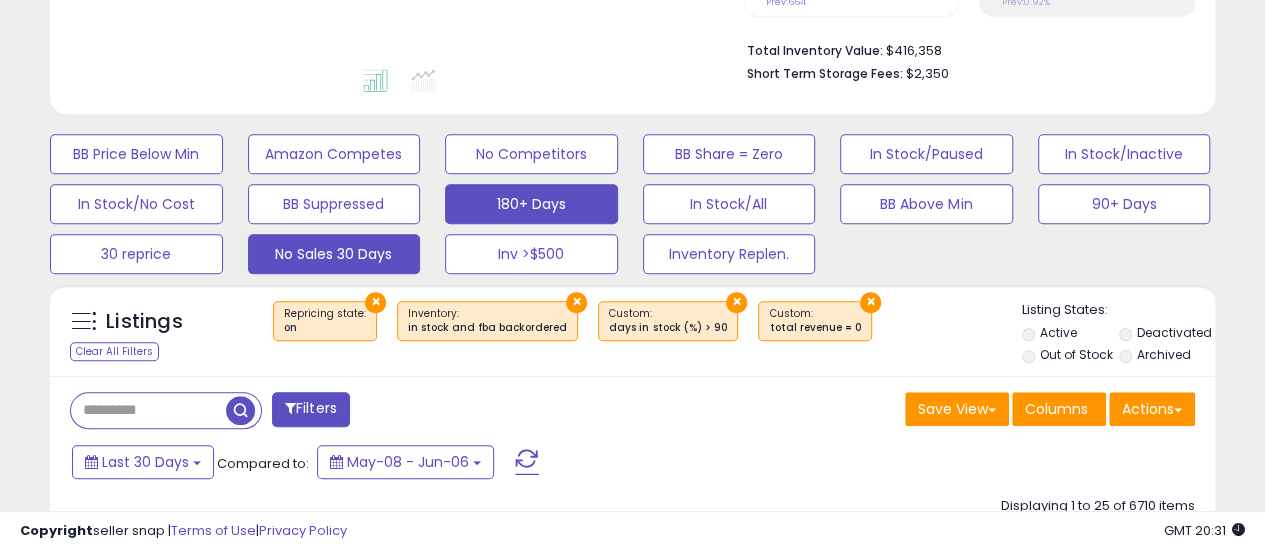 click on "180+ Days" at bounding box center (136, 154) 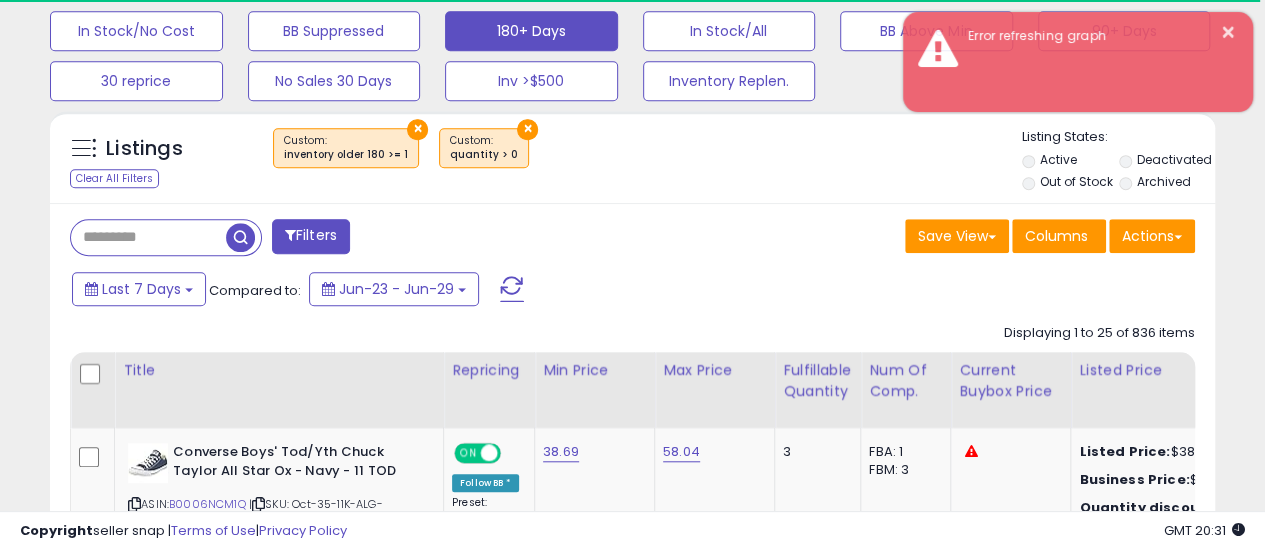 scroll, scrollTop: 657, scrollLeft: 0, axis: vertical 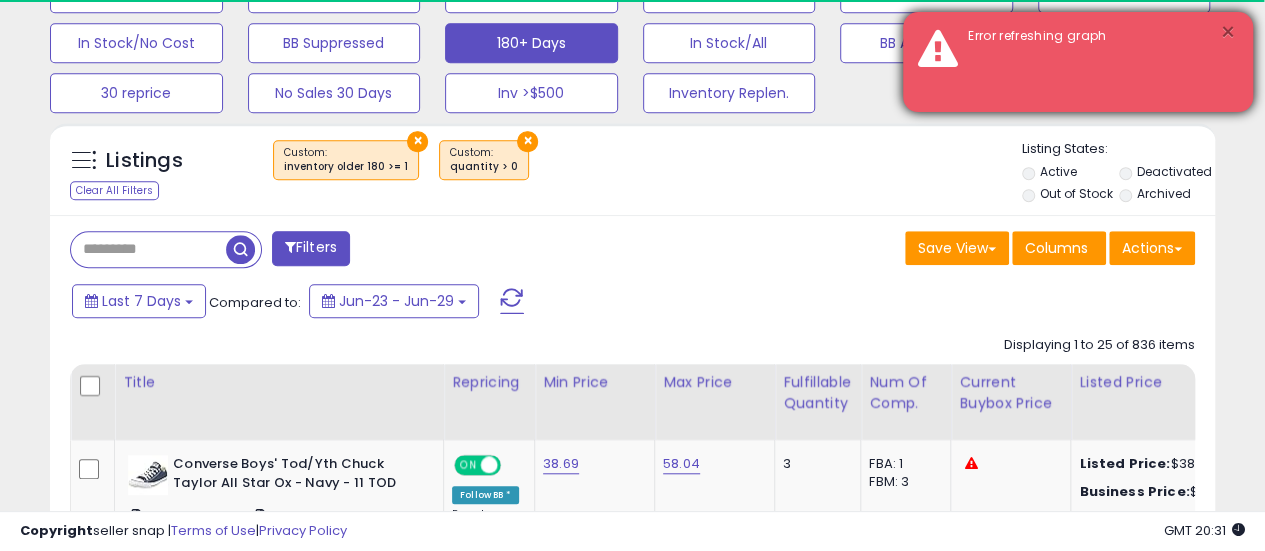 click on "×" at bounding box center (1228, 32) 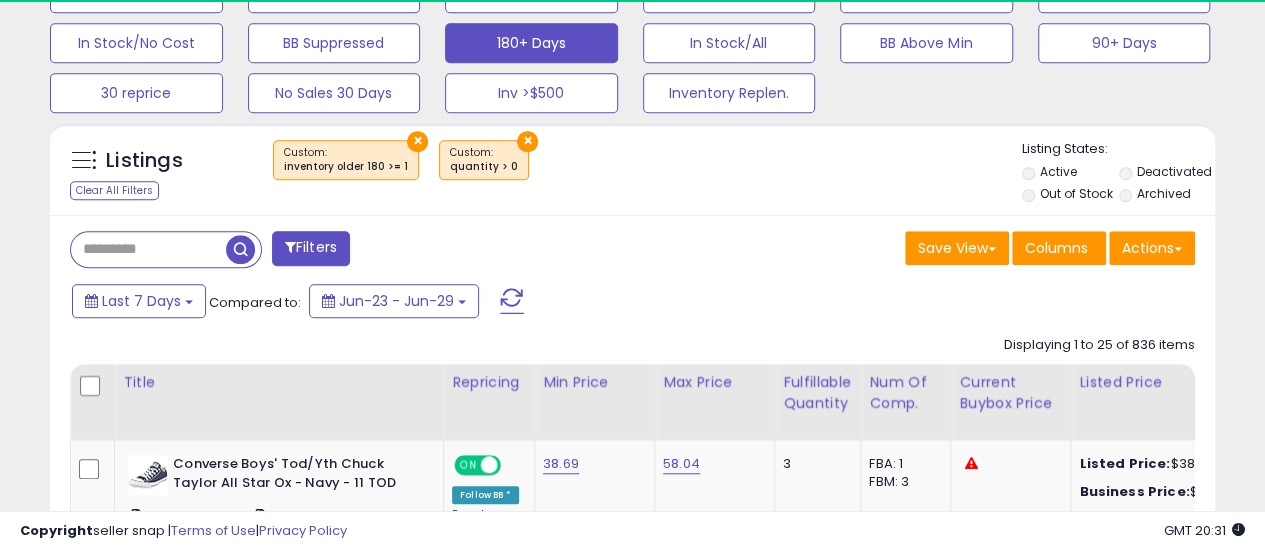 scroll, scrollTop: 486, scrollLeft: 0, axis: vertical 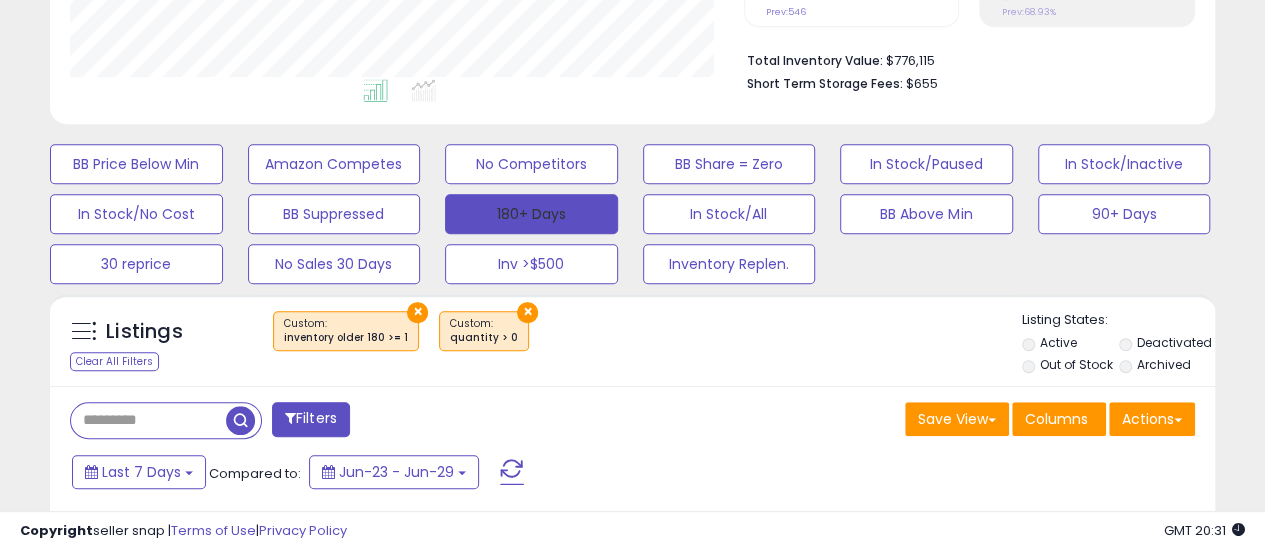click on "180+ Days" at bounding box center (531, 214) 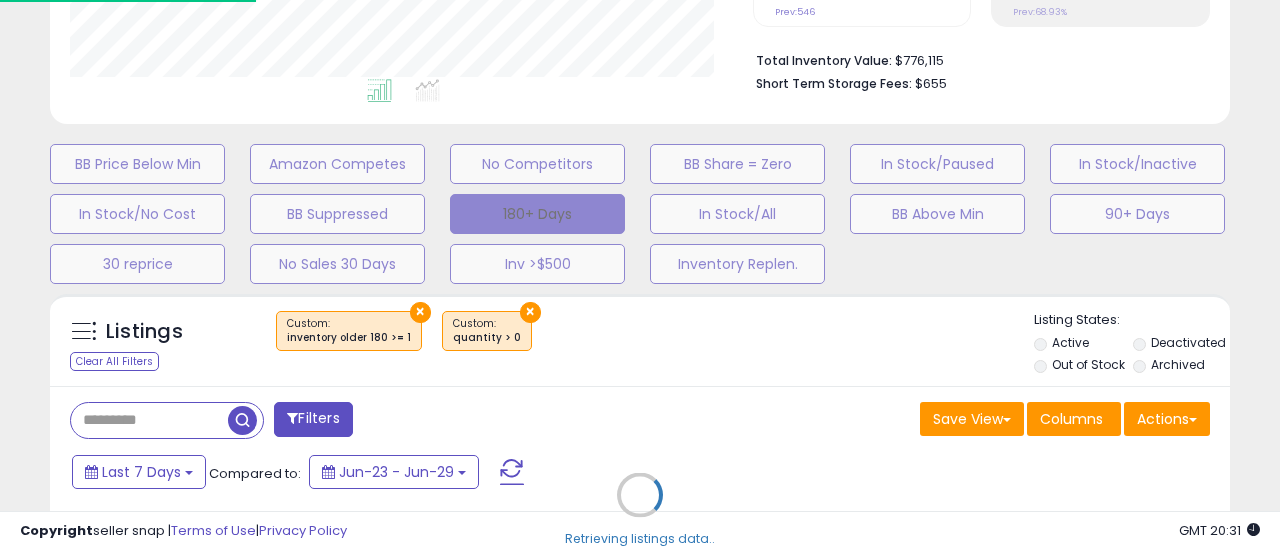 scroll, scrollTop: 999590, scrollLeft: 999317, axis: both 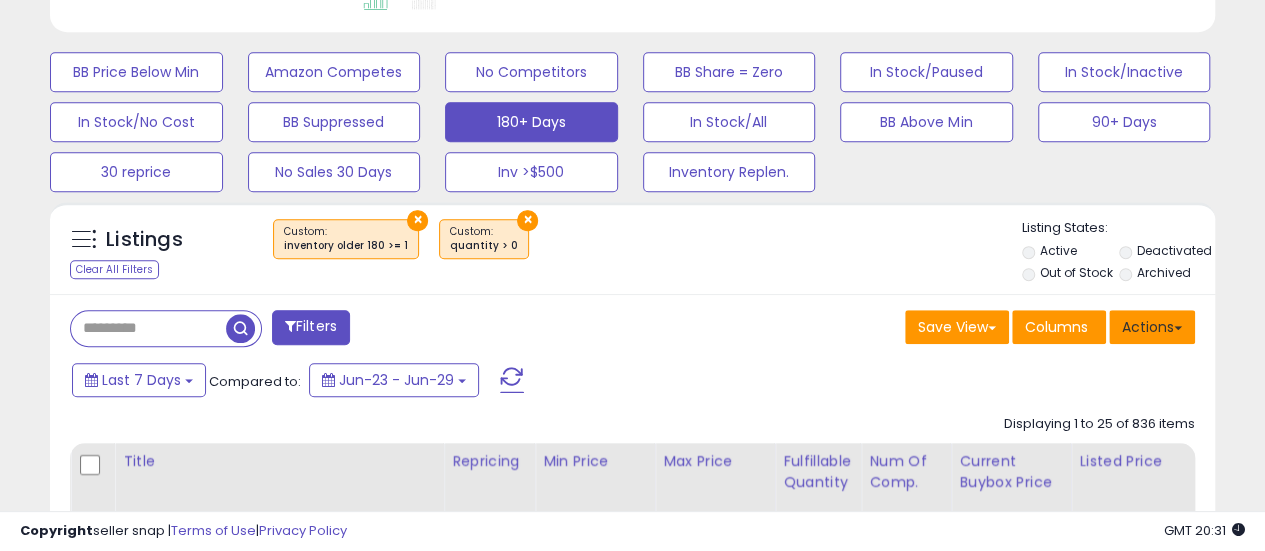 click on "Actions" at bounding box center (1152, 327) 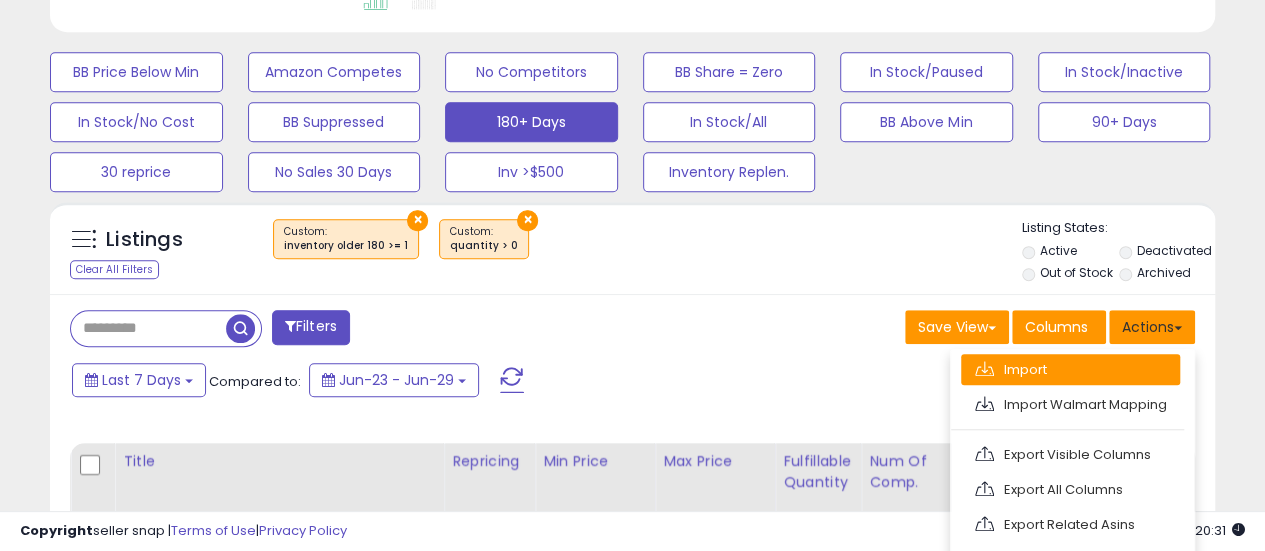 type 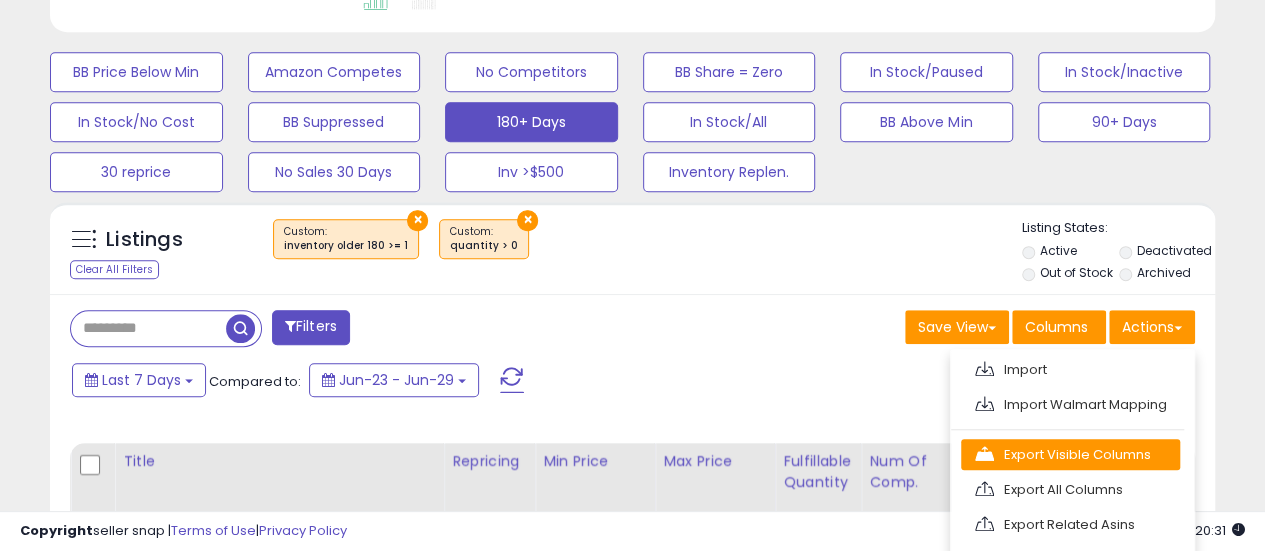click on "Export Visible Columns" at bounding box center (1070, 369) 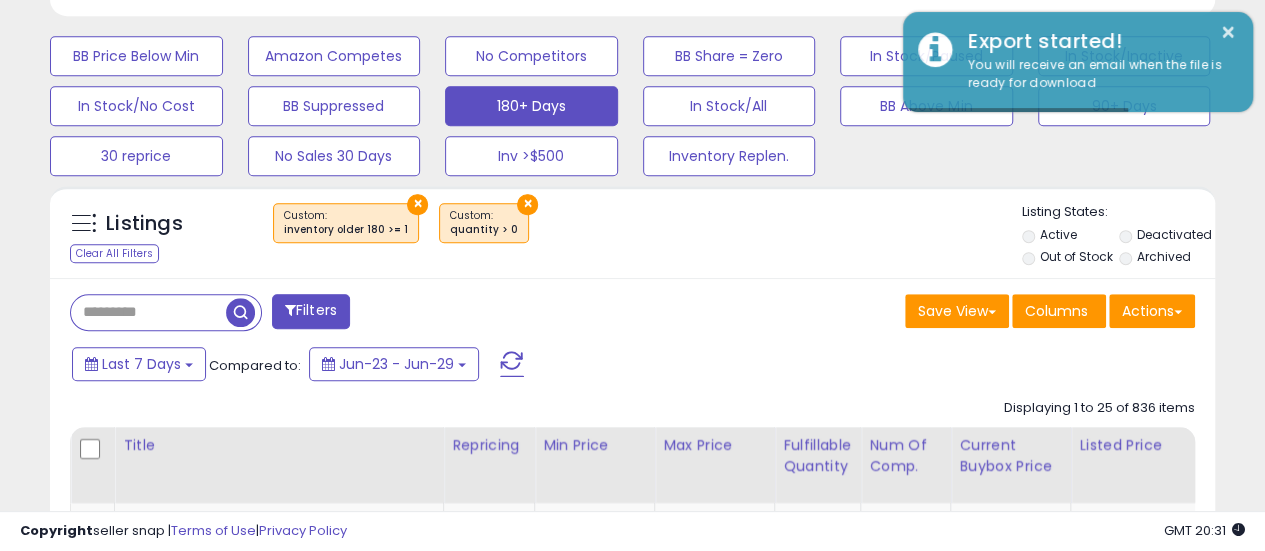 scroll, scrollTop: 587, scrollLeft: 0, axis: vertical 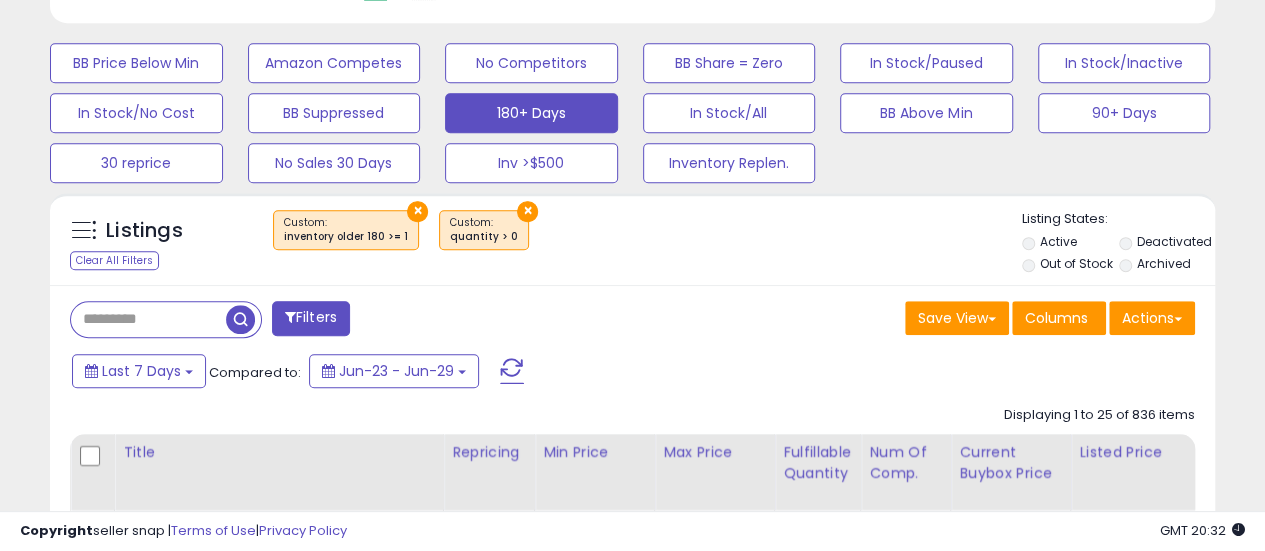 drag, startPoint x: 805, startPoint y: 321, endPoint x: 628, endPoint y: 323, distance: 177.01129 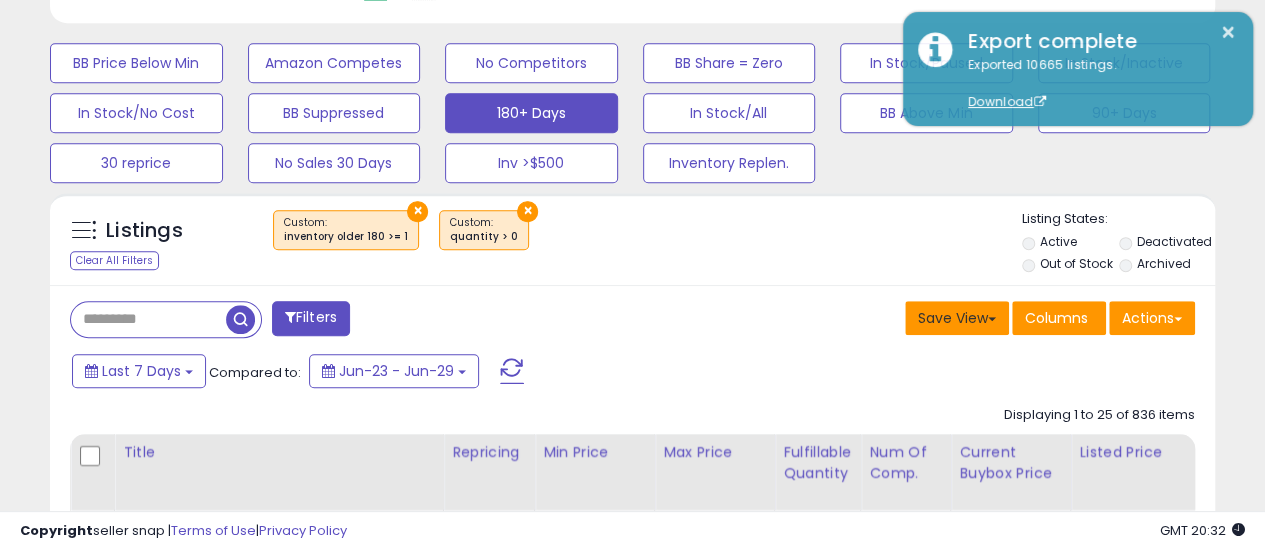 type 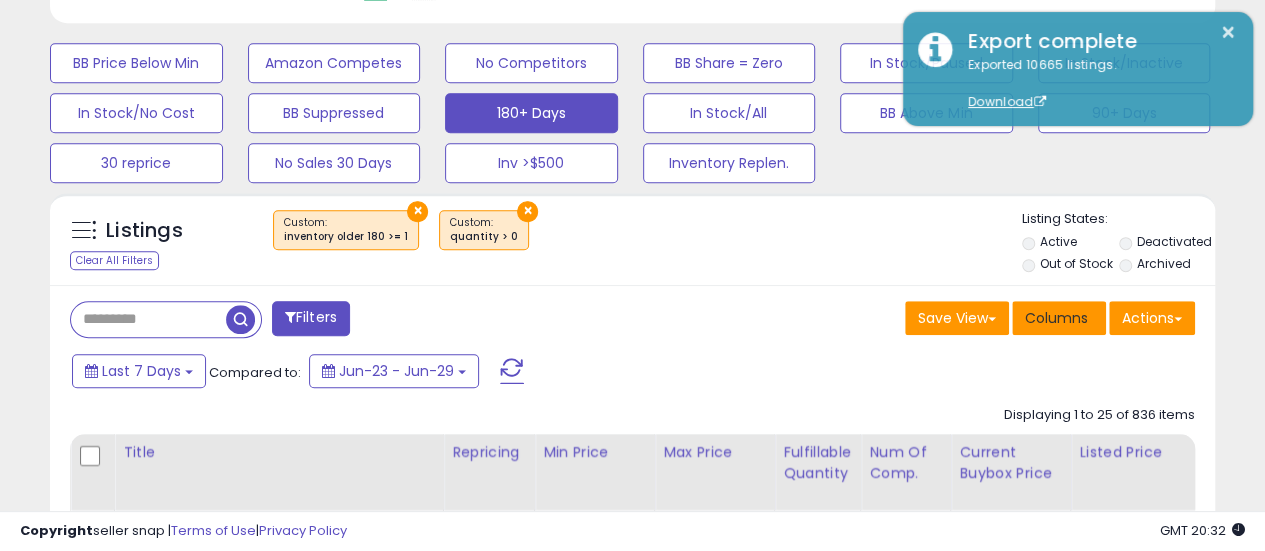 type 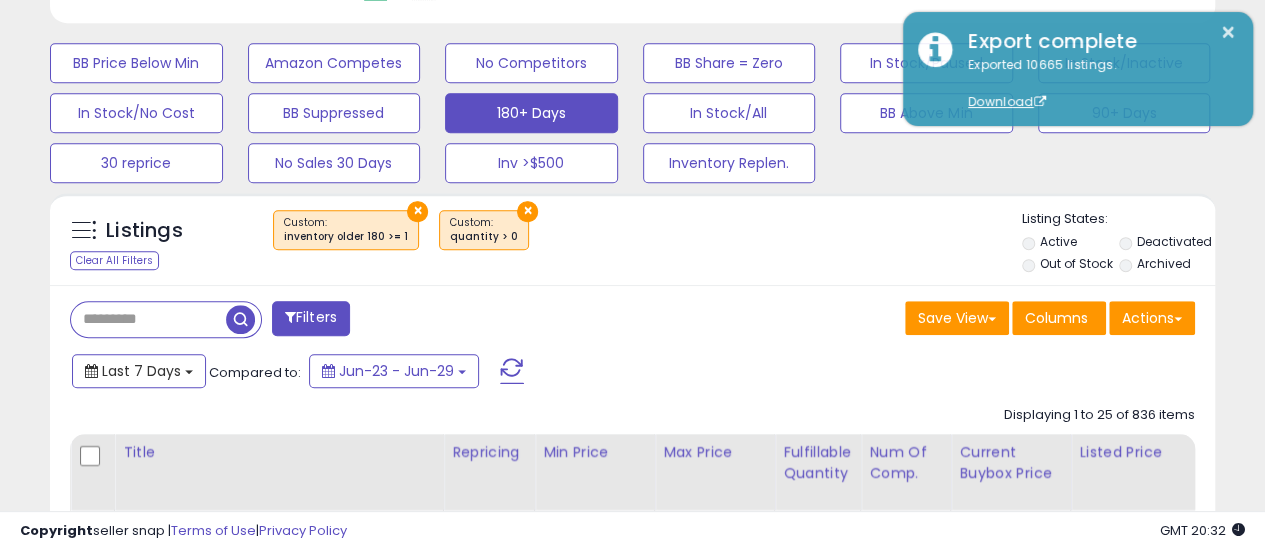 type 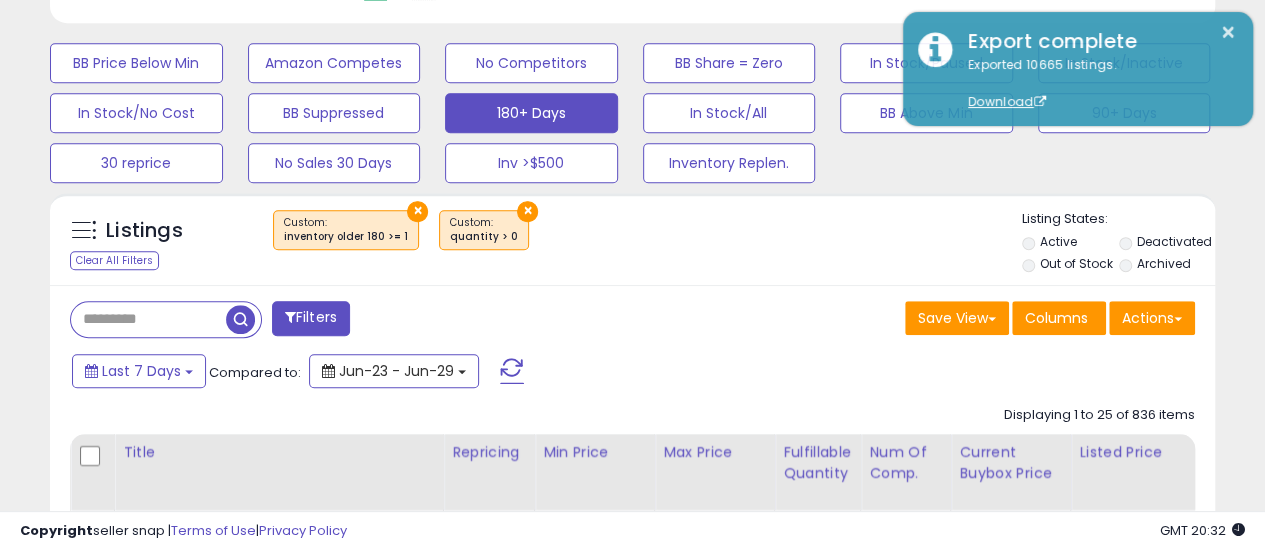 type 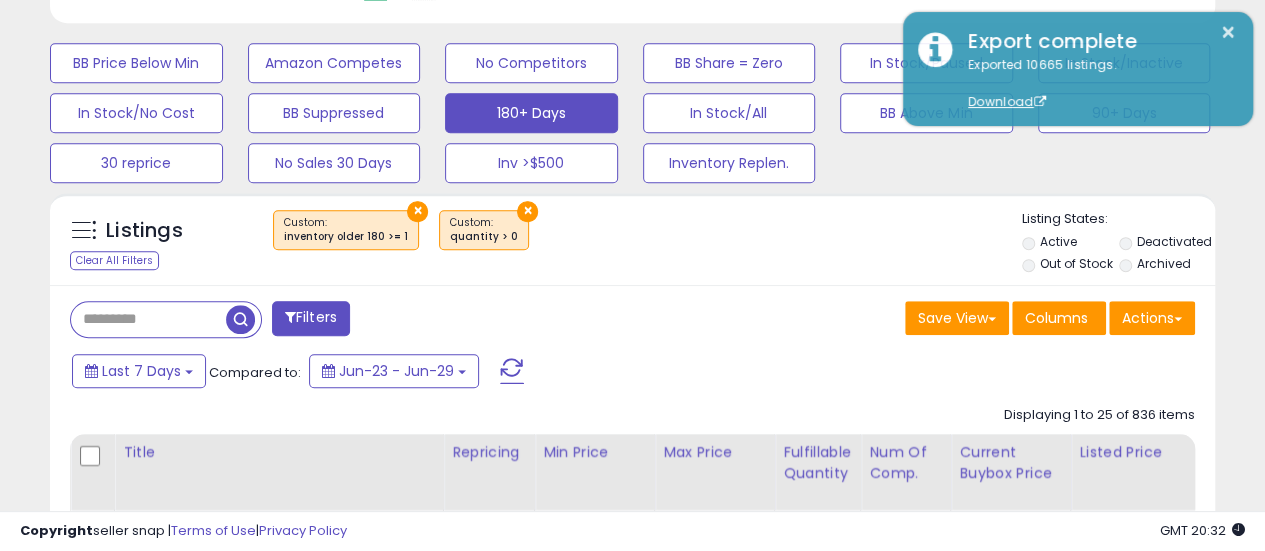 type 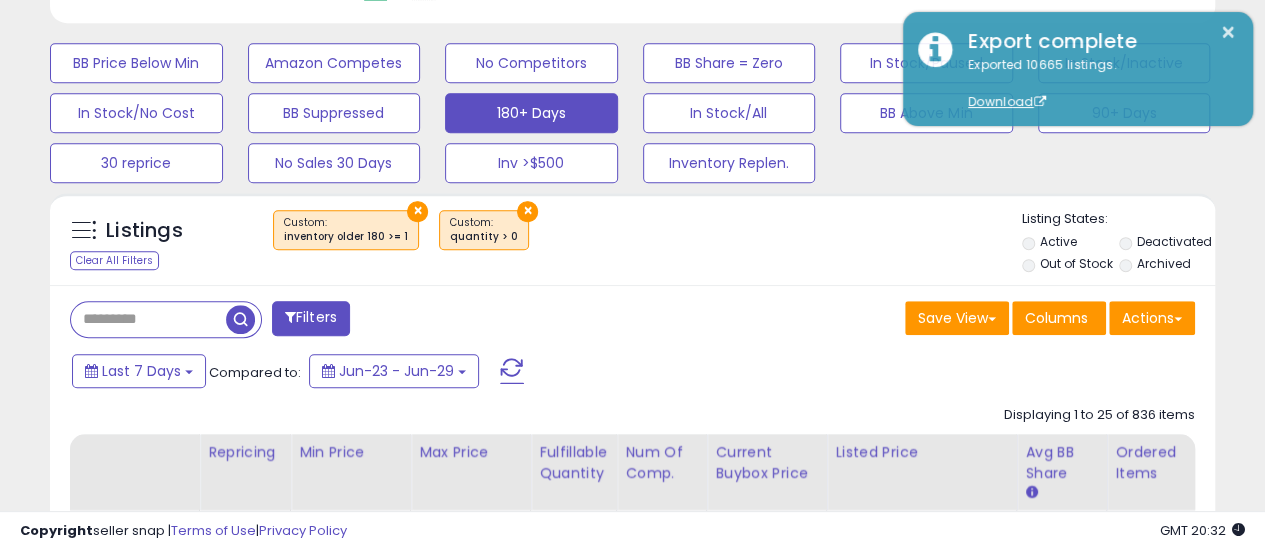 scroll, scrollTop: 0, scrollLeft: 0, axis: both 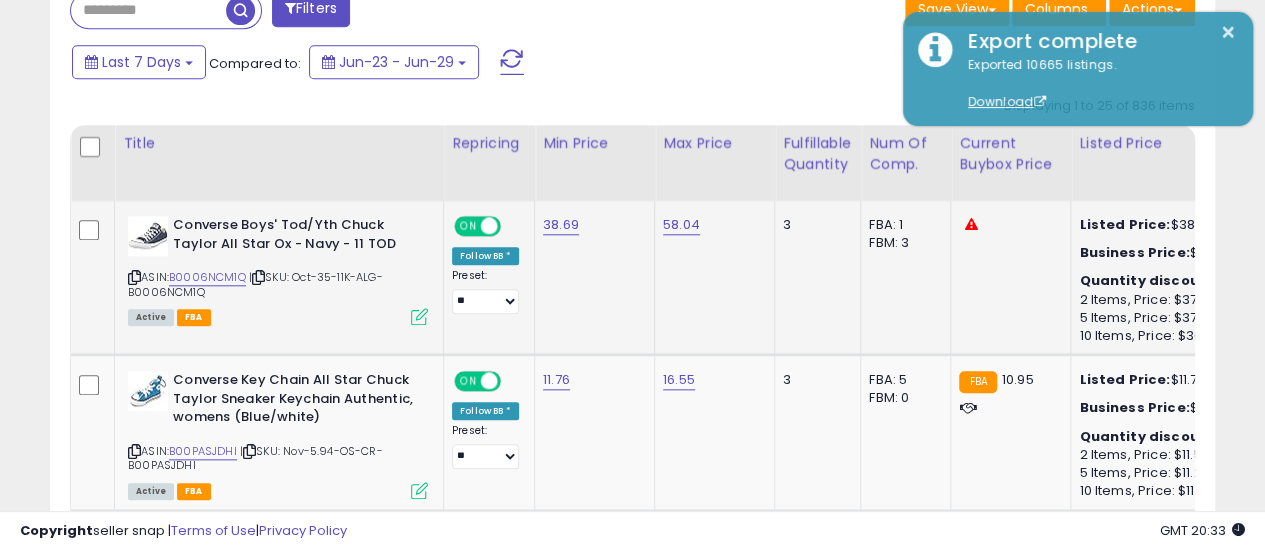 drag, startPoint x: 628, startPoint y: 323, endPoint x: 650, endPoint y: 333, distance: 24.166092 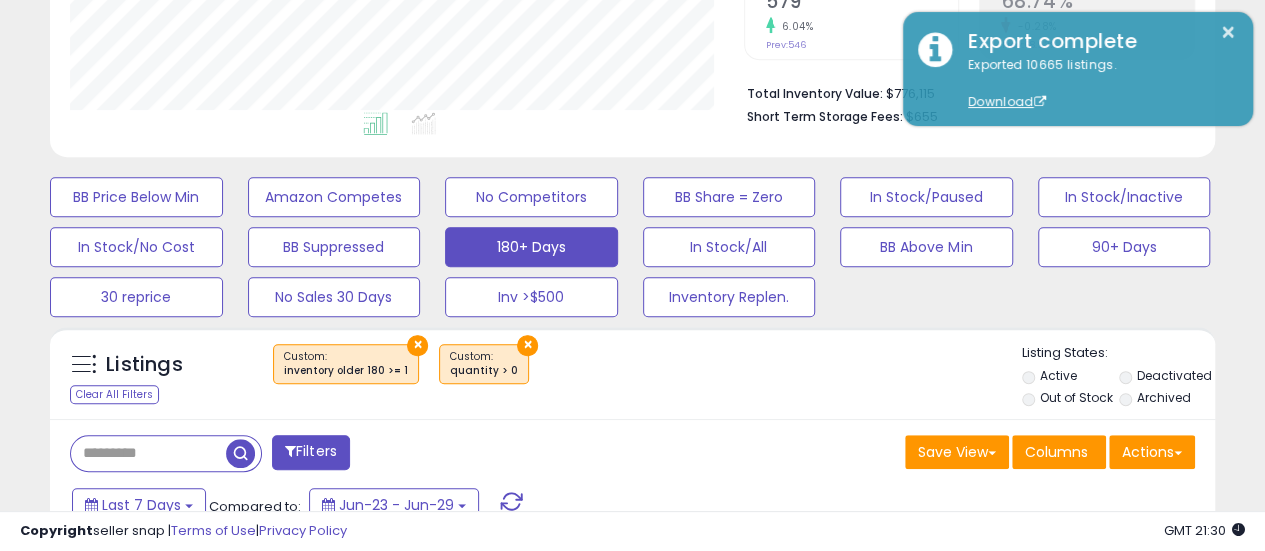 scroll, scrollTop: 420, scrollLeft: 0, axis: vertical 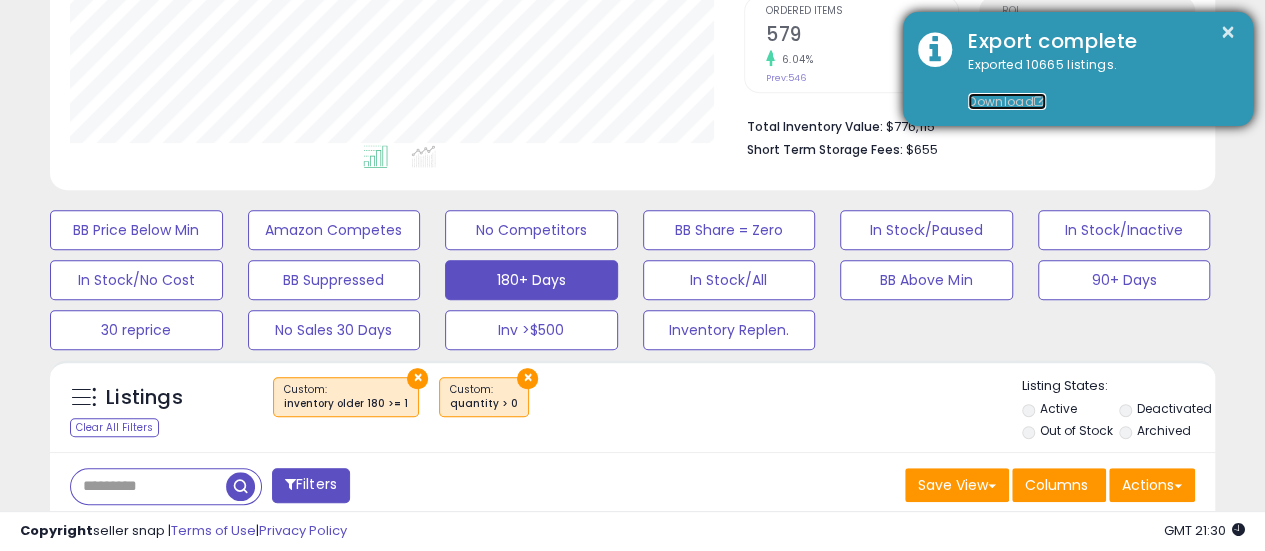 click on "Download" at bounding box center [1007, 101] 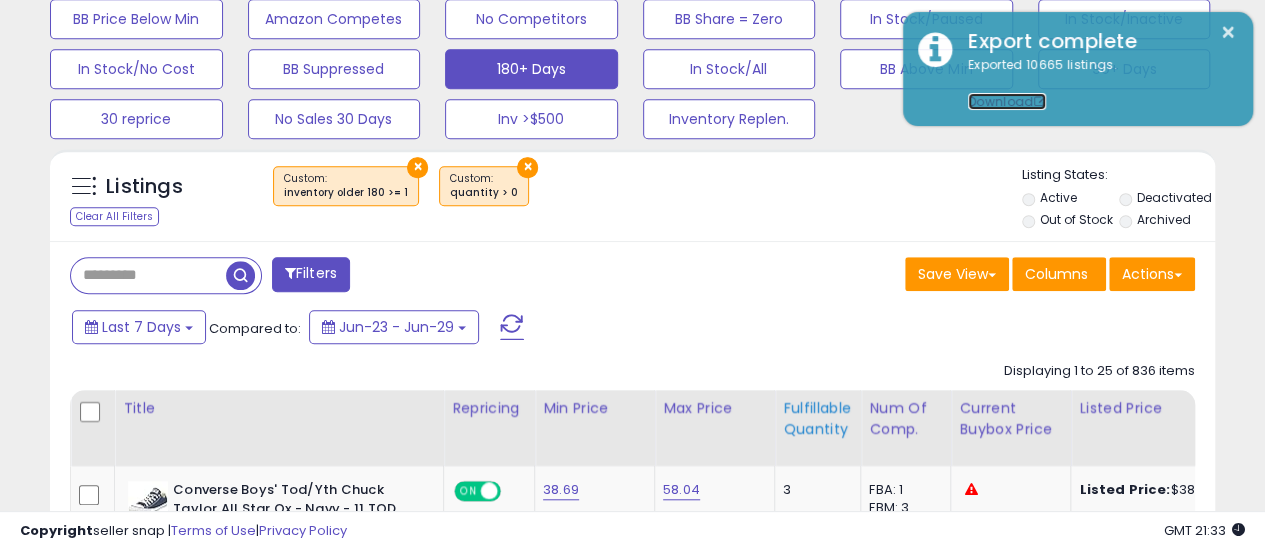 scroll, scrollTop: 628, scrollLeft: 0, axis: vertical 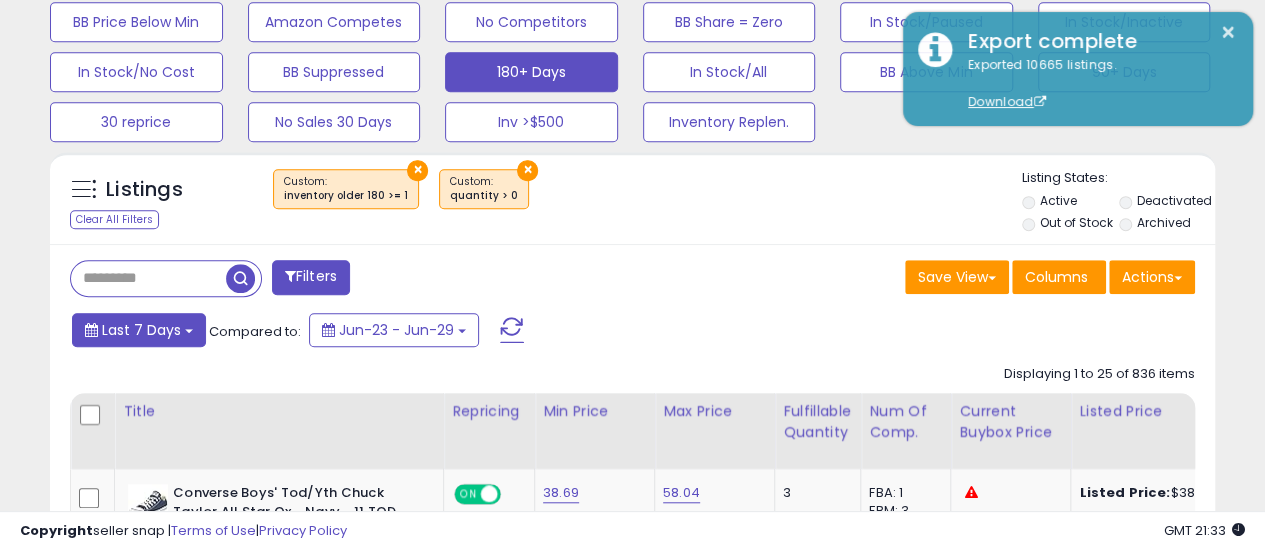 click at bounding box center [189, 331] 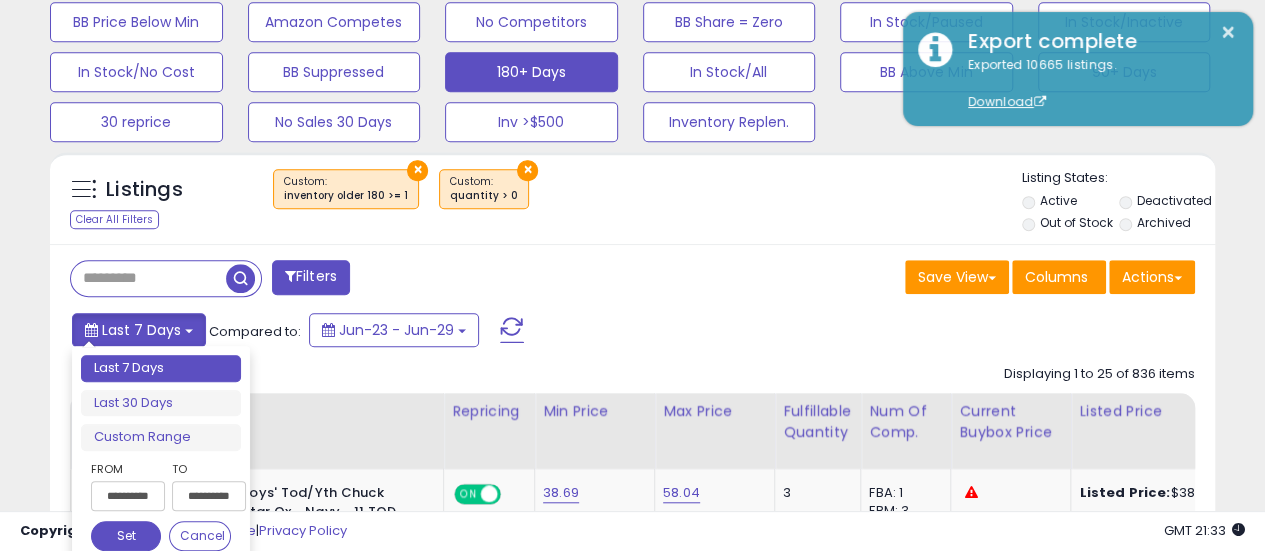 click at bounding box center (189, 331) 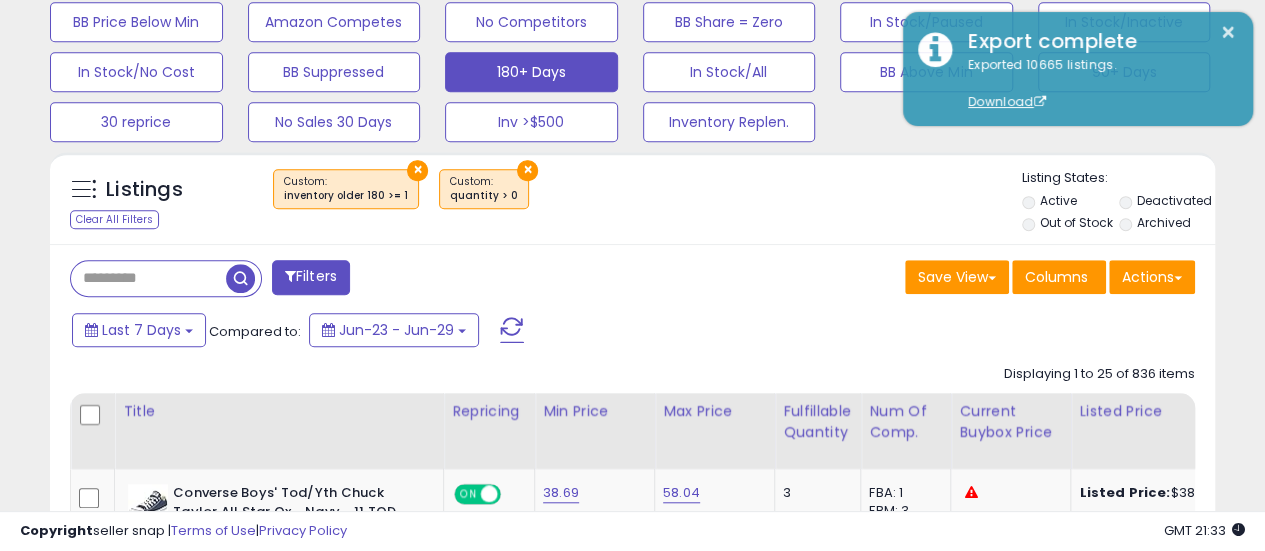click on "Filters
Save View
Save As New View" at bounding box center (632, 2389) 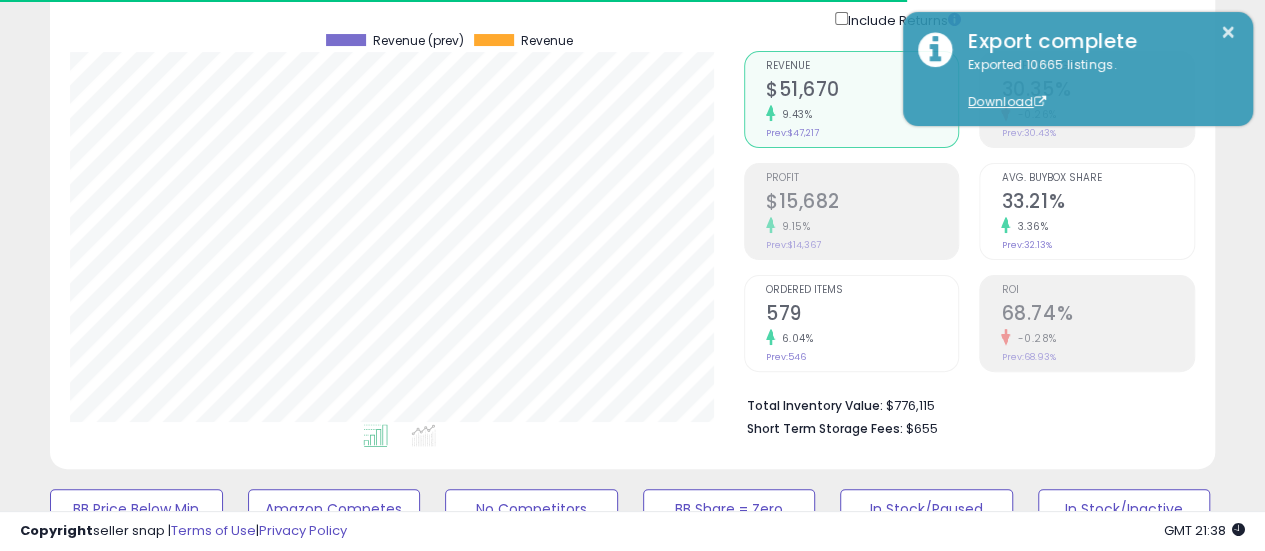 scroll, scrollTop: 0, scrollLeft: 0, axis: both 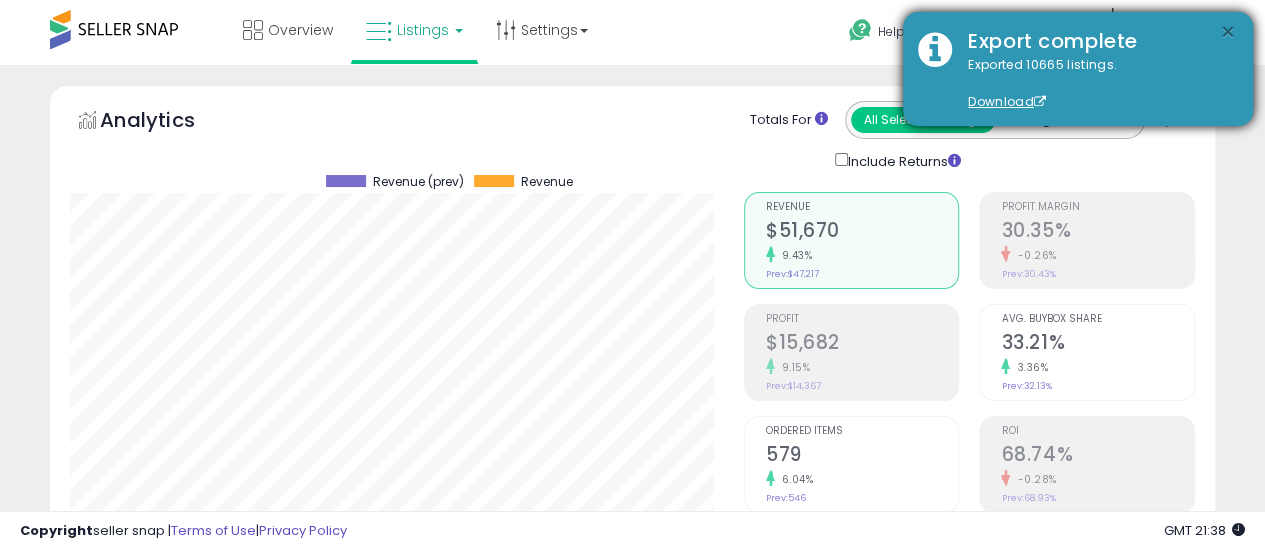 click on "×" at bounding box center (1228, 32) 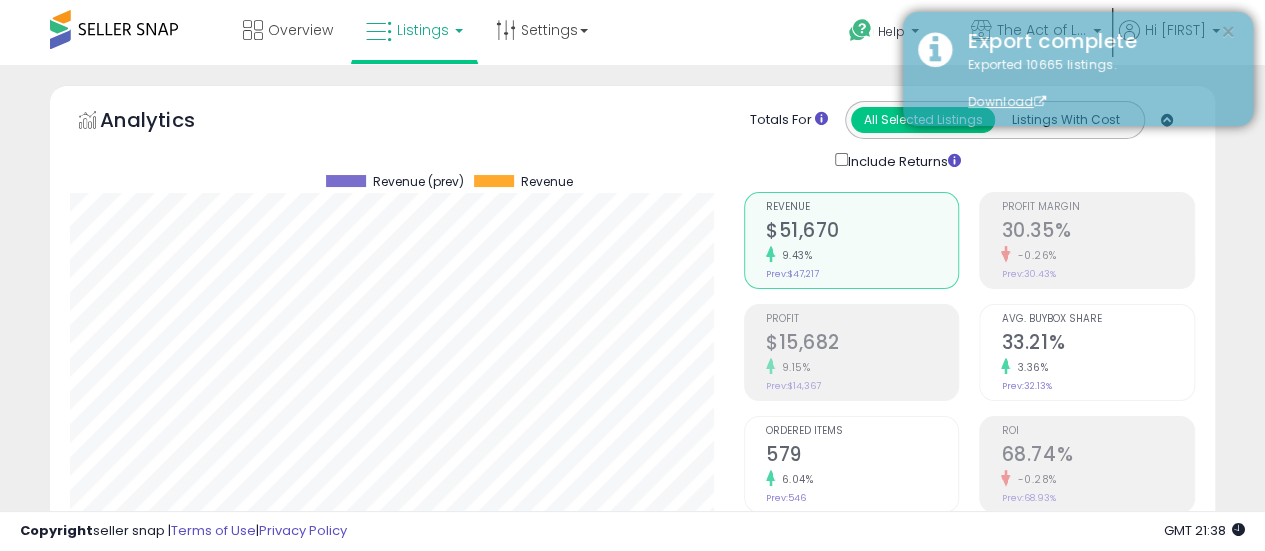 type 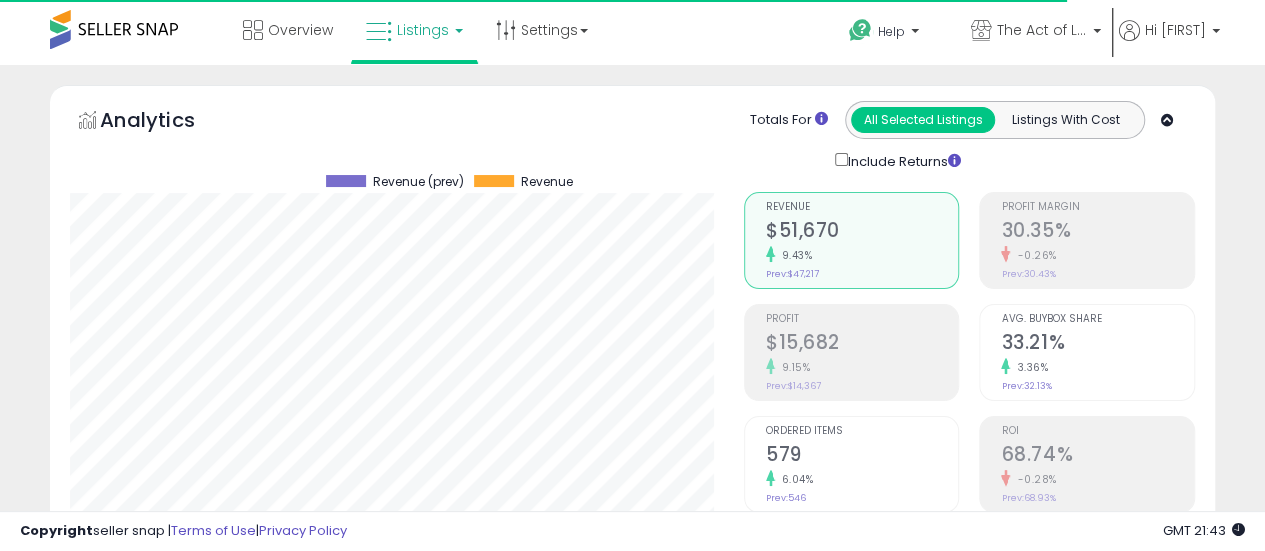click on "Analytics
Totals For
All Selected Listings
Listings With Cost
Include Returns" at bounding box center [632, 136] 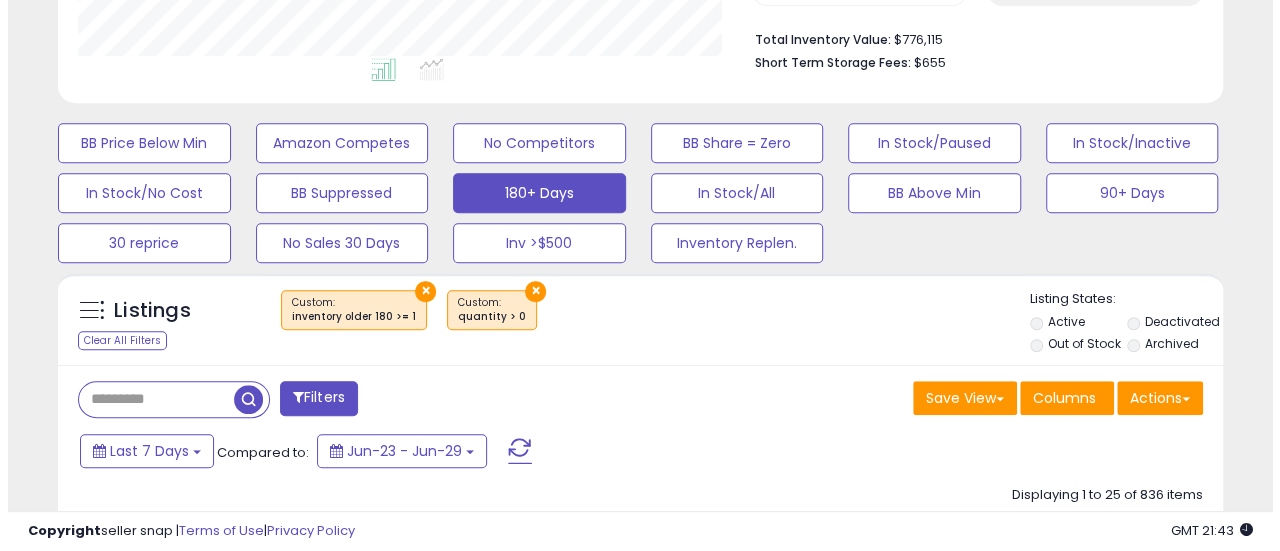scroll, scrollTop: 508, scrollLeft: 0, axis: vertical 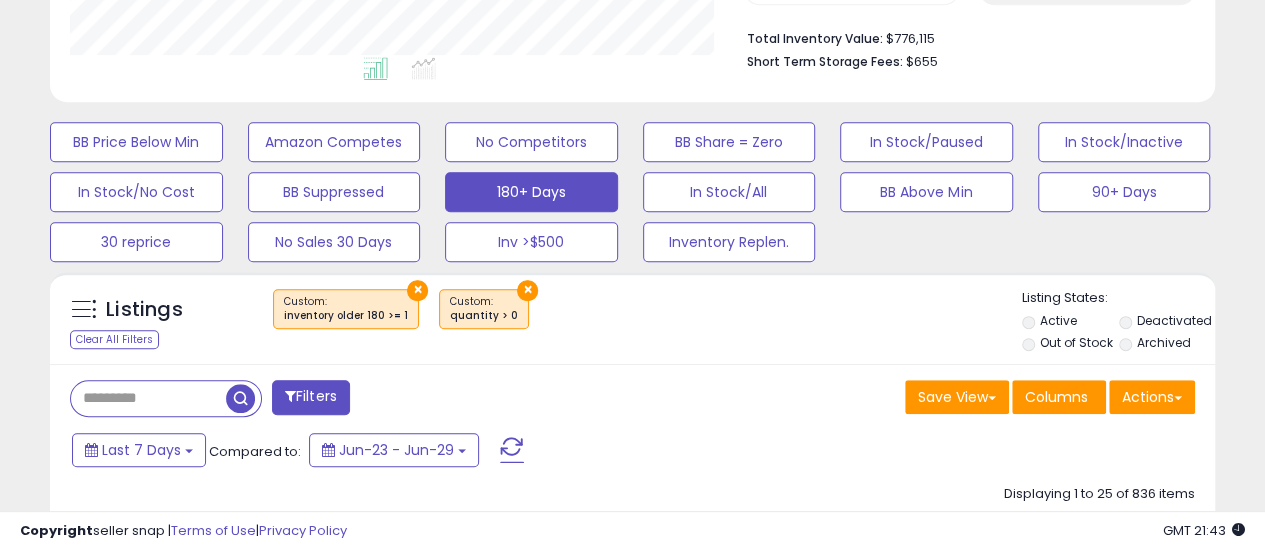 click on "×" at bounding box center (417, 290) 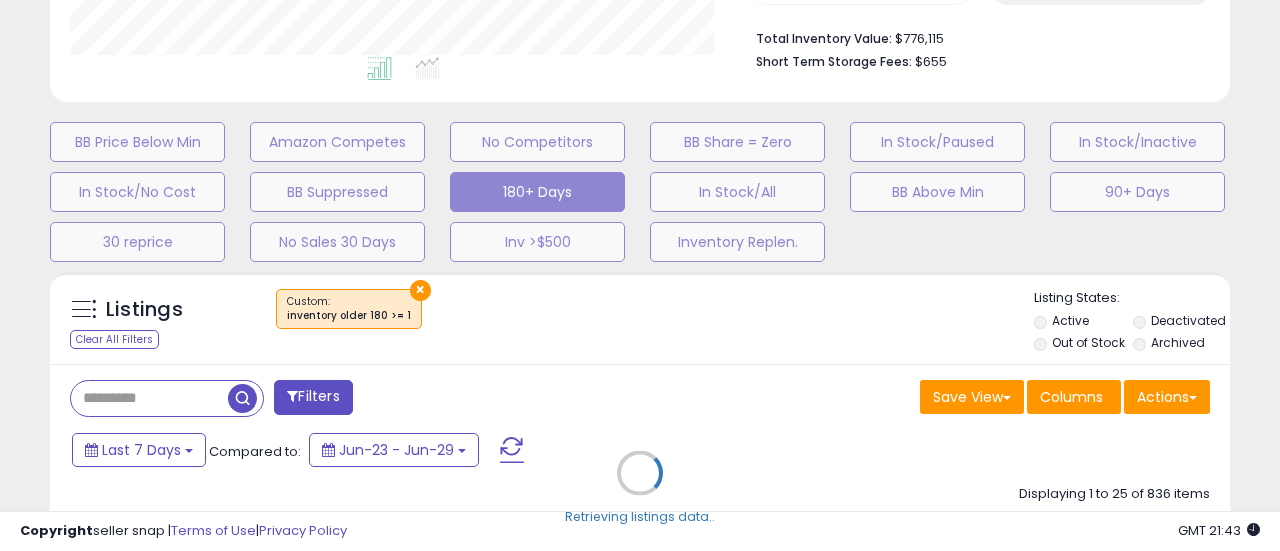scroll, scrollTop: 999590, scrollLeft: 999317, axis: both 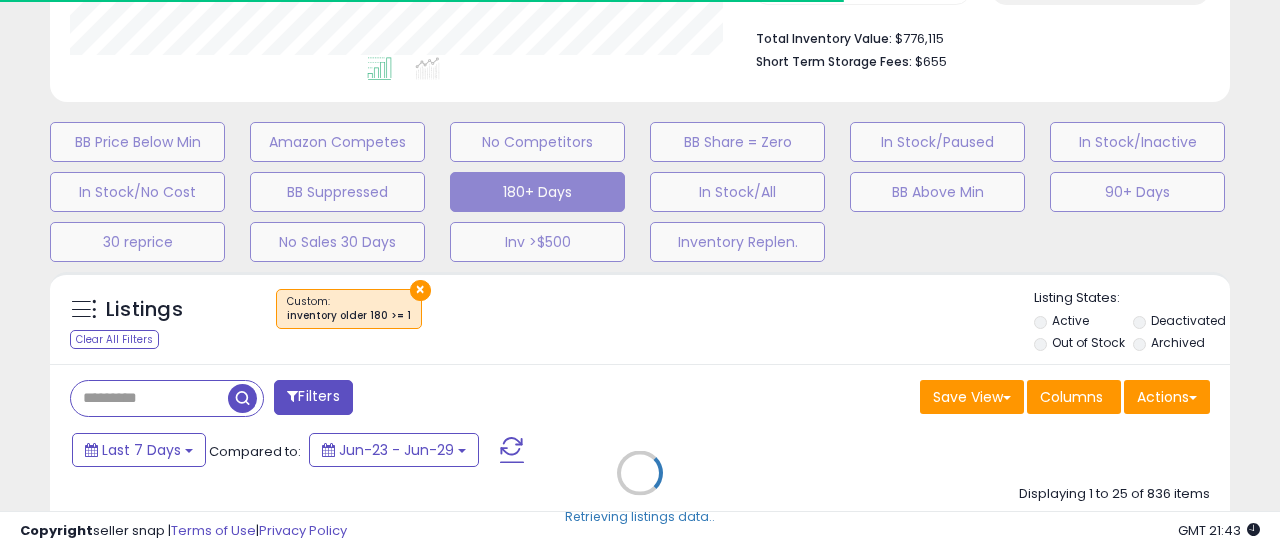 click on "Retrieving listings data.." at bounding box center [640, 488] 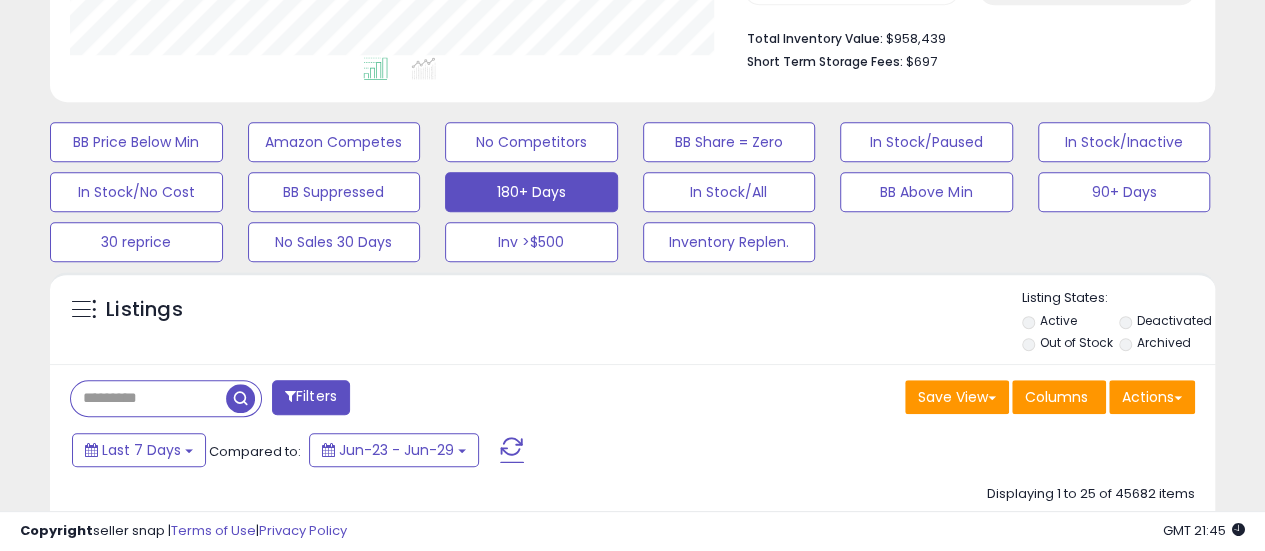 scroll, scrollTop: 999590, scrollLeft: 999326, axis: both 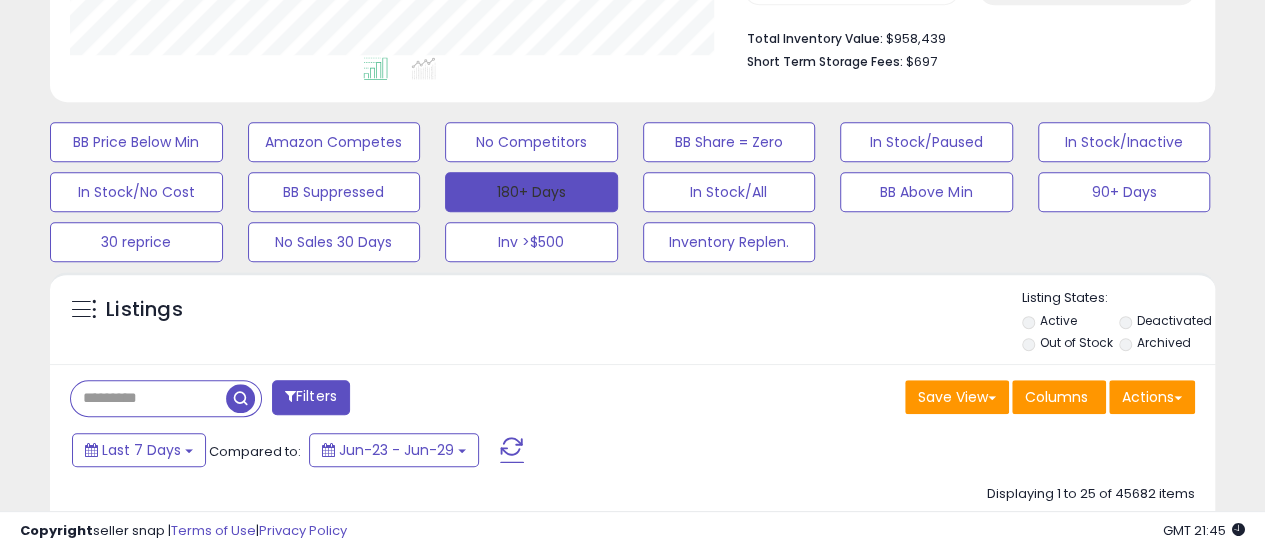 click on "180+ Days" at bounding box center [531, 192] 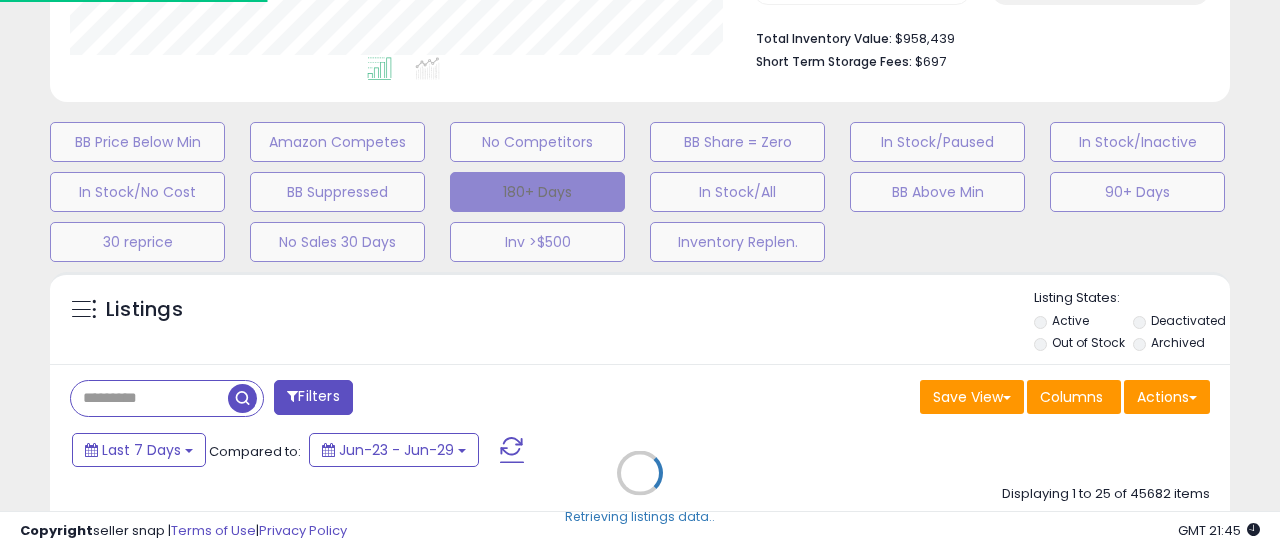 scroll, scrollTop: 999590, scrollLeft: 999317, axis: both 